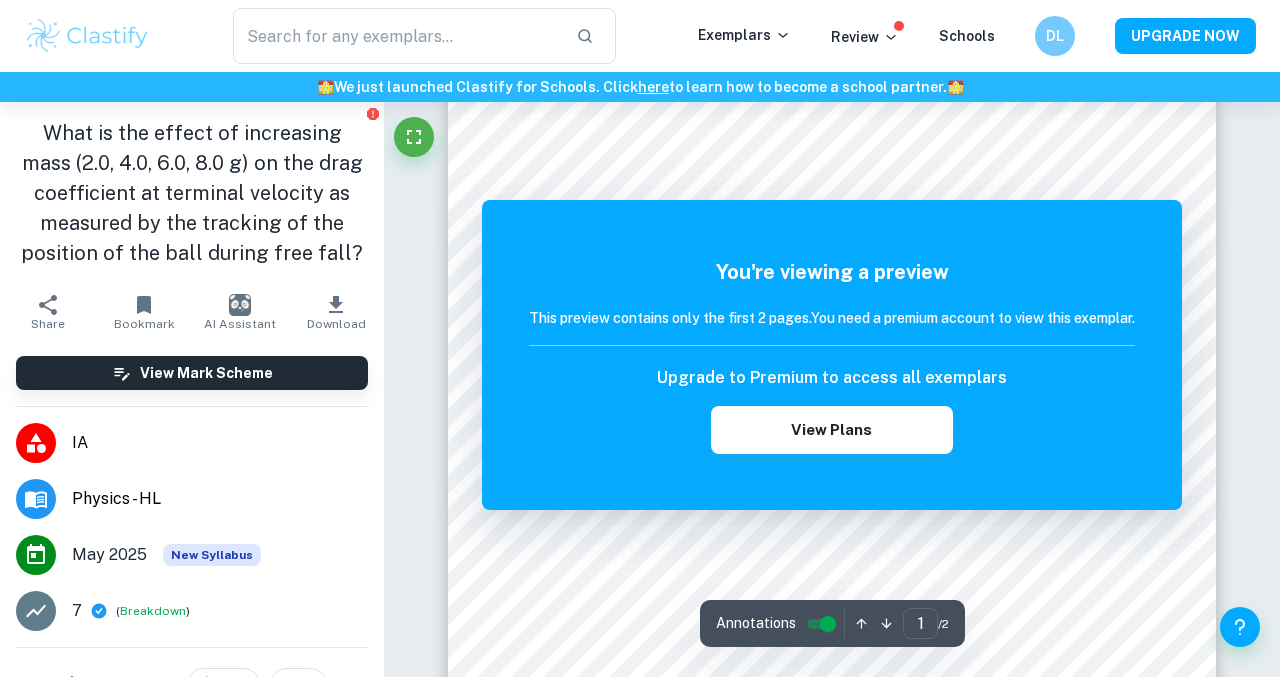 scroll, scrollTop: 0, scrollLeft: 0, axis: both 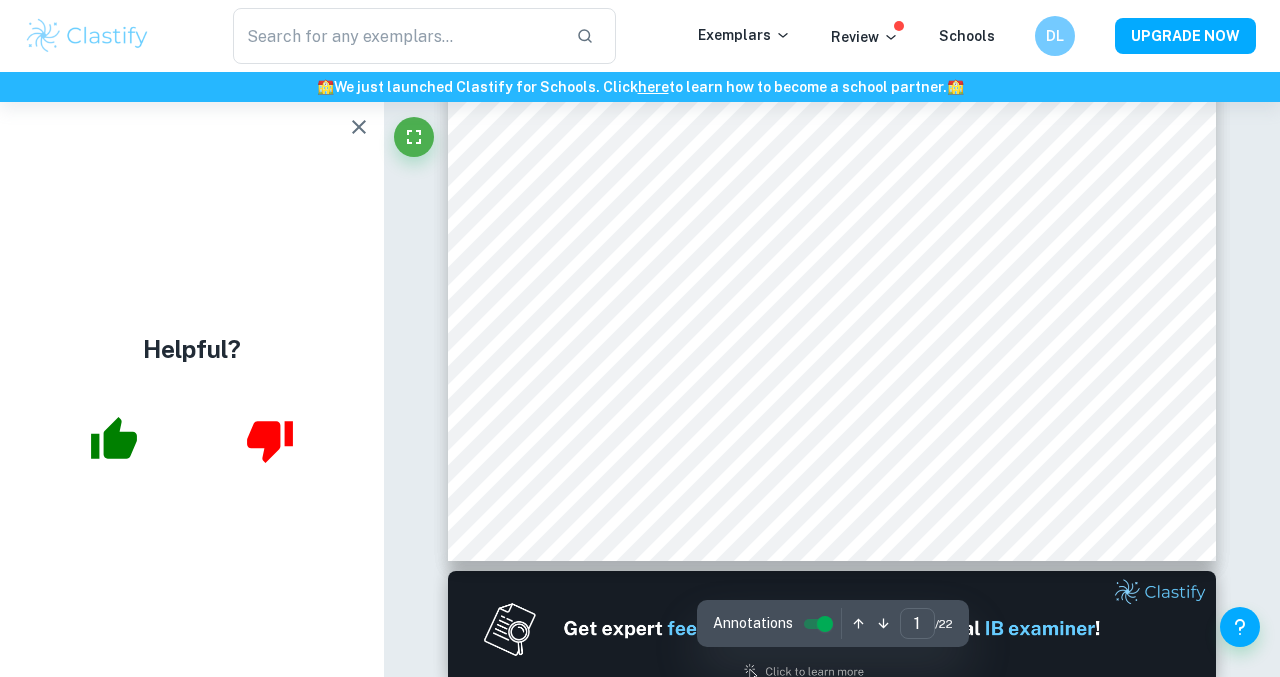 click 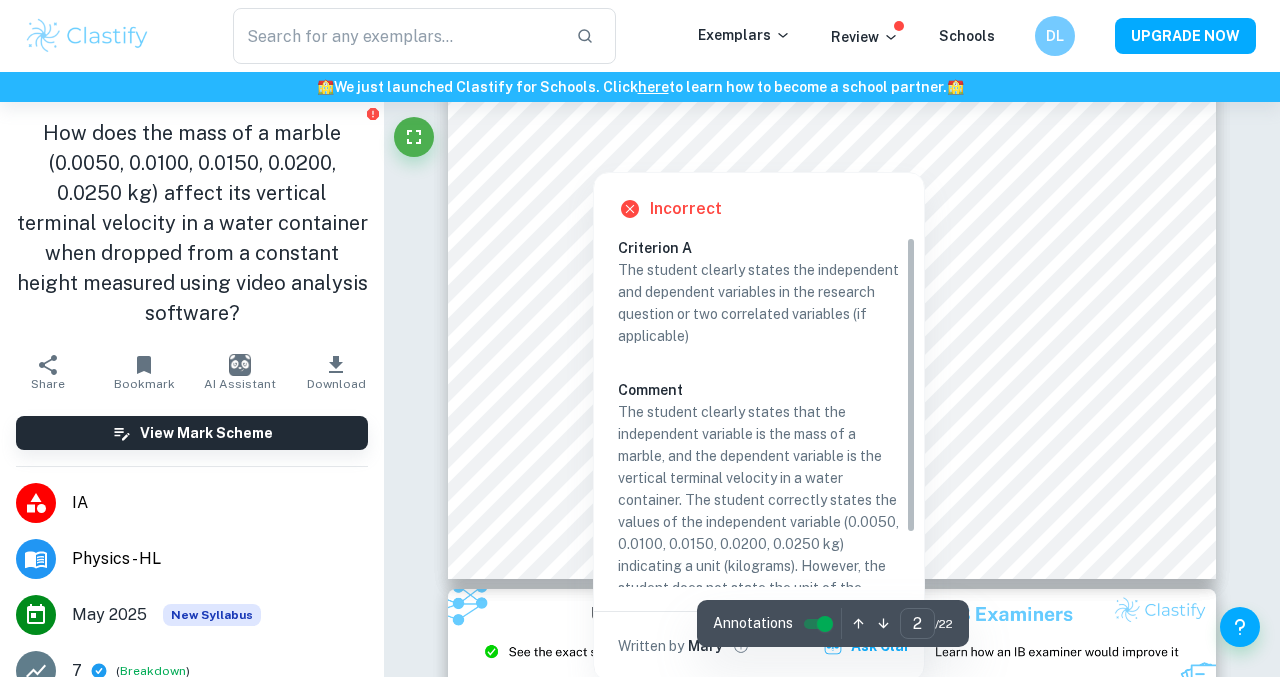 scroll, scrollTop: 1871, scrollLeft: 0, axis: vertical 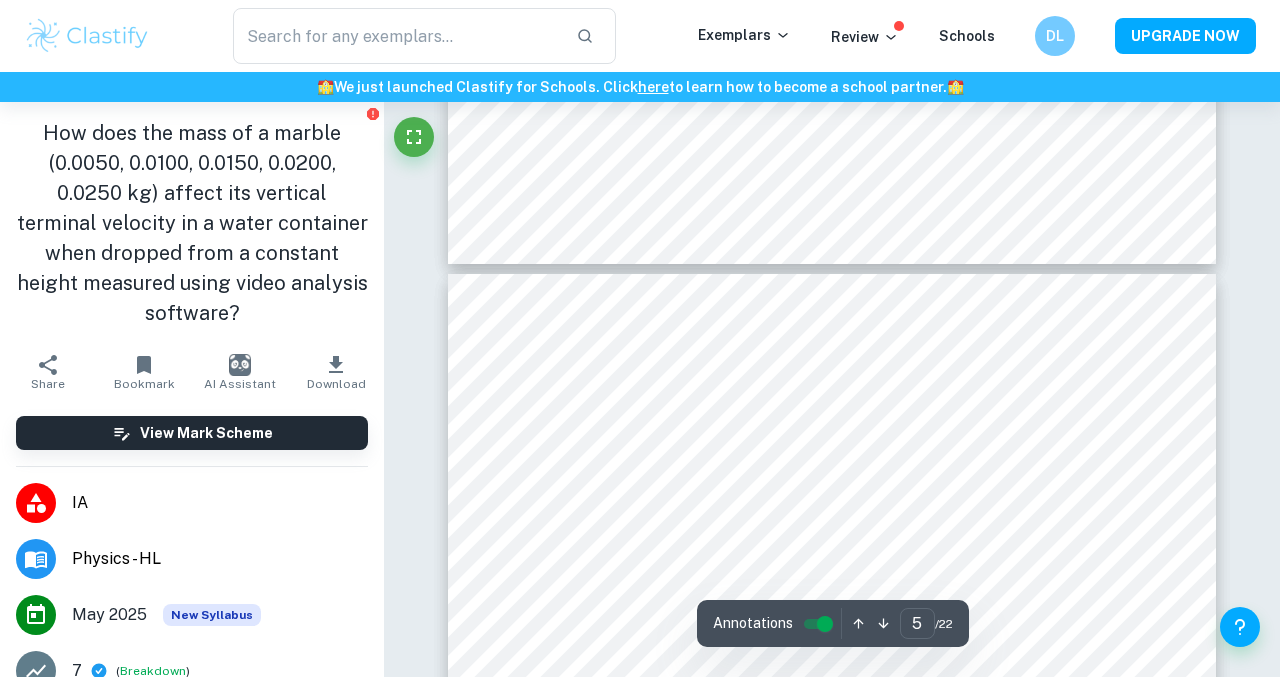 type on "4" 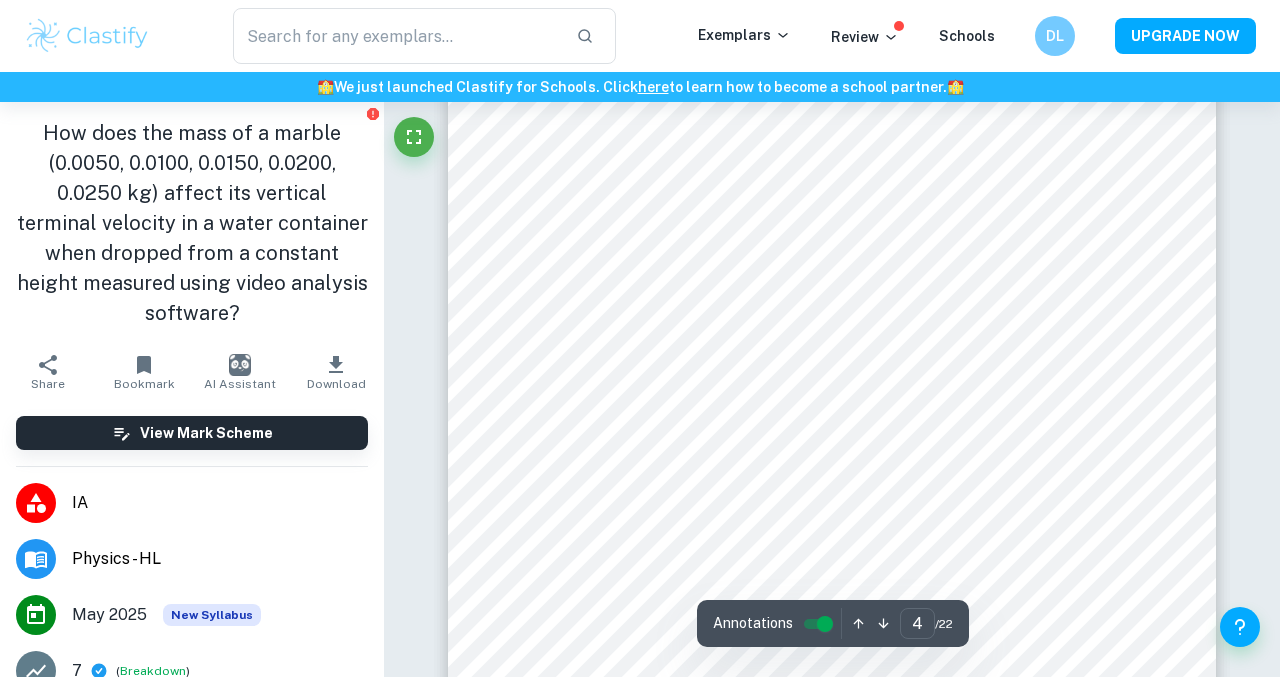 scroll, scrollTop: 3786, scrollLeft: 0, axis: vertical 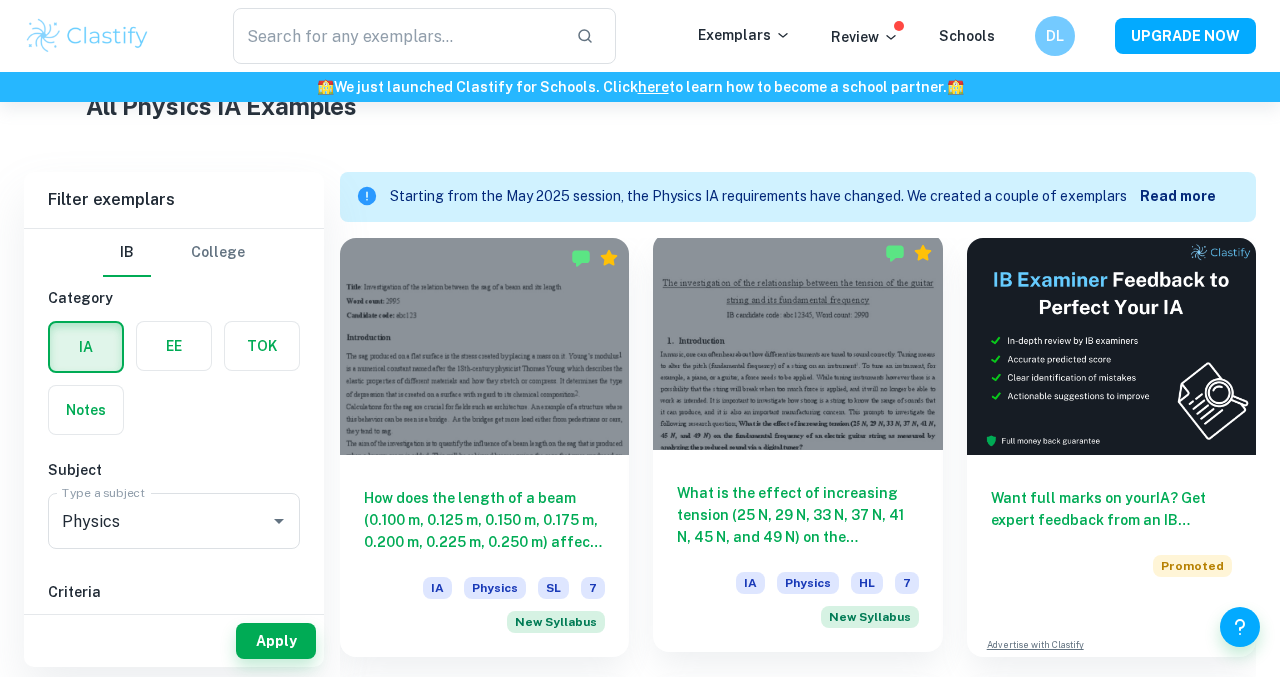 click on "What is the effect of increasing tension (25 N, 29 N, 33 N, 37 N, 41 N, 45 N, and 49 N) on the fundamental frequency of an electric guitar string as measured by analyzing the produced sound via a digital tuner?" at bounding box center [797, 515] 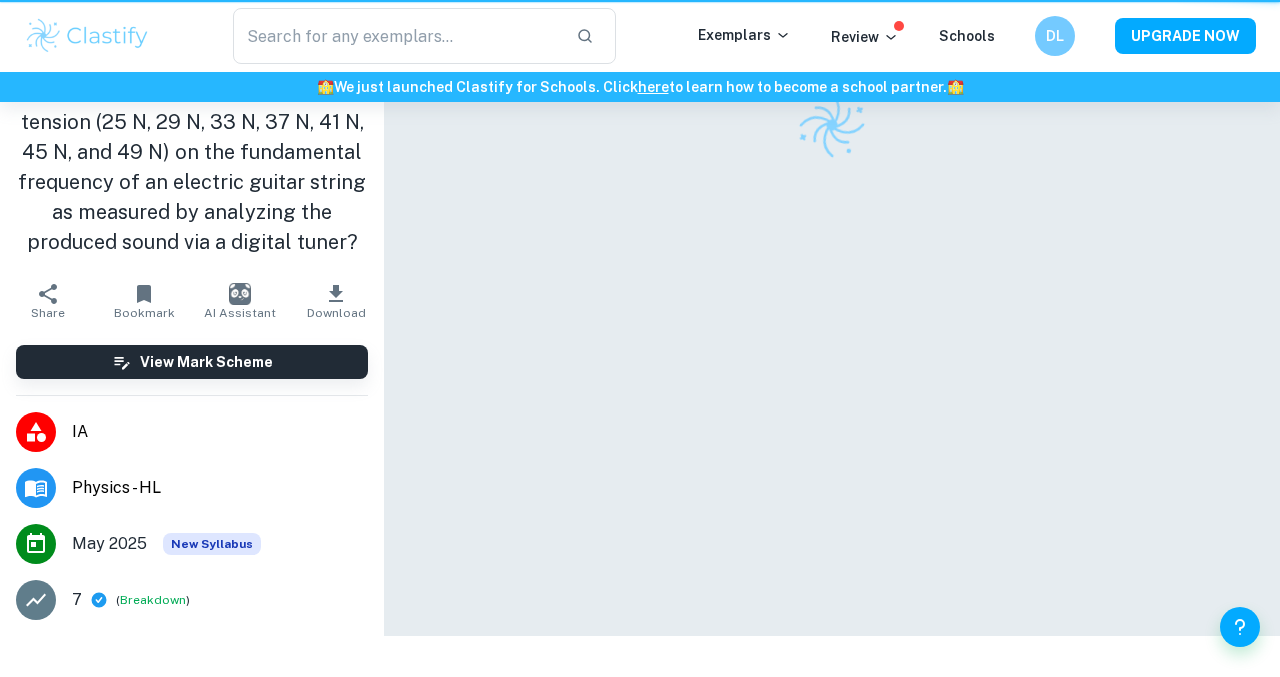 scroll, scrollTop: 0, scrollLeft: 0, axis: both 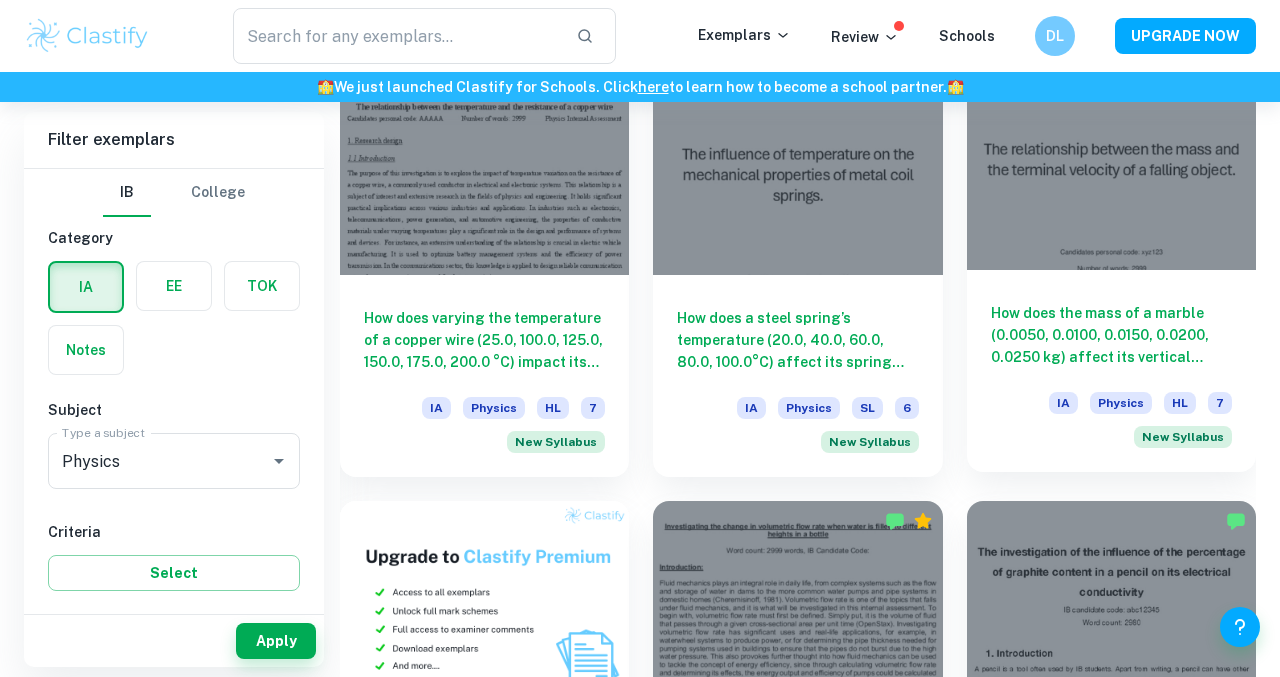 click on "How does the mass of a marble (0.0050, 0.0100, 0.0150, 0.0200, 0.0250 kg) affect its vertical terminal velocity in a water container when dropped from a constant height measured using video analysis software?" at bounding box center (1111, 335) 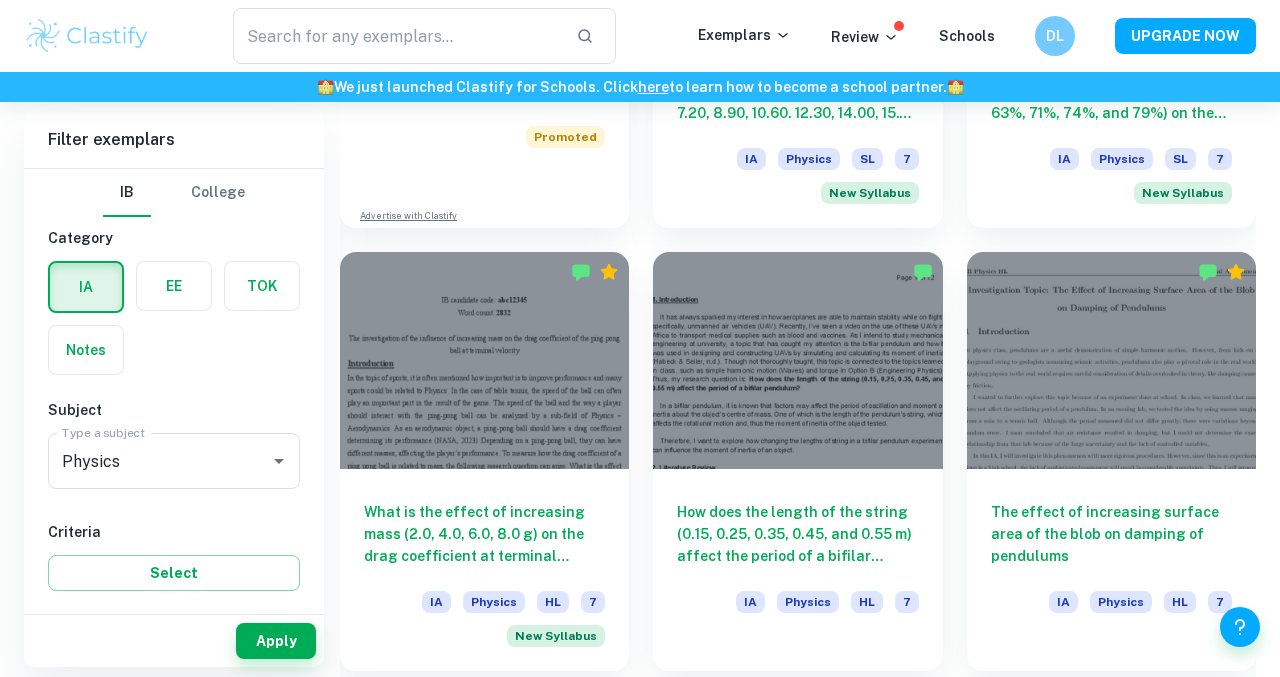 scroll, scrollTop: 1816, scrollLeft: 0, axis: vertical 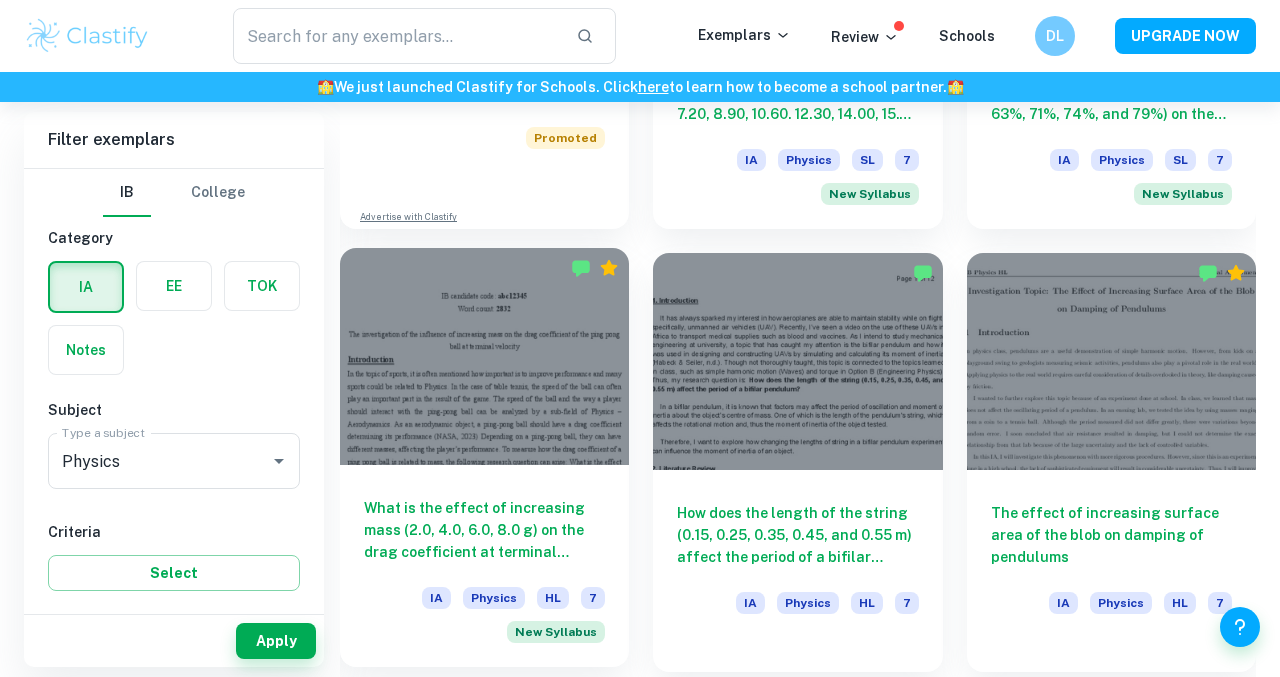 click on "What is the effect of increasing mass (2.0, 4.0, 6.0, 8.0 g) on the drag coefficient at terminal velocity as measured by the tracking of the position of the ball during free fall?" at bounding box center [484, 530] 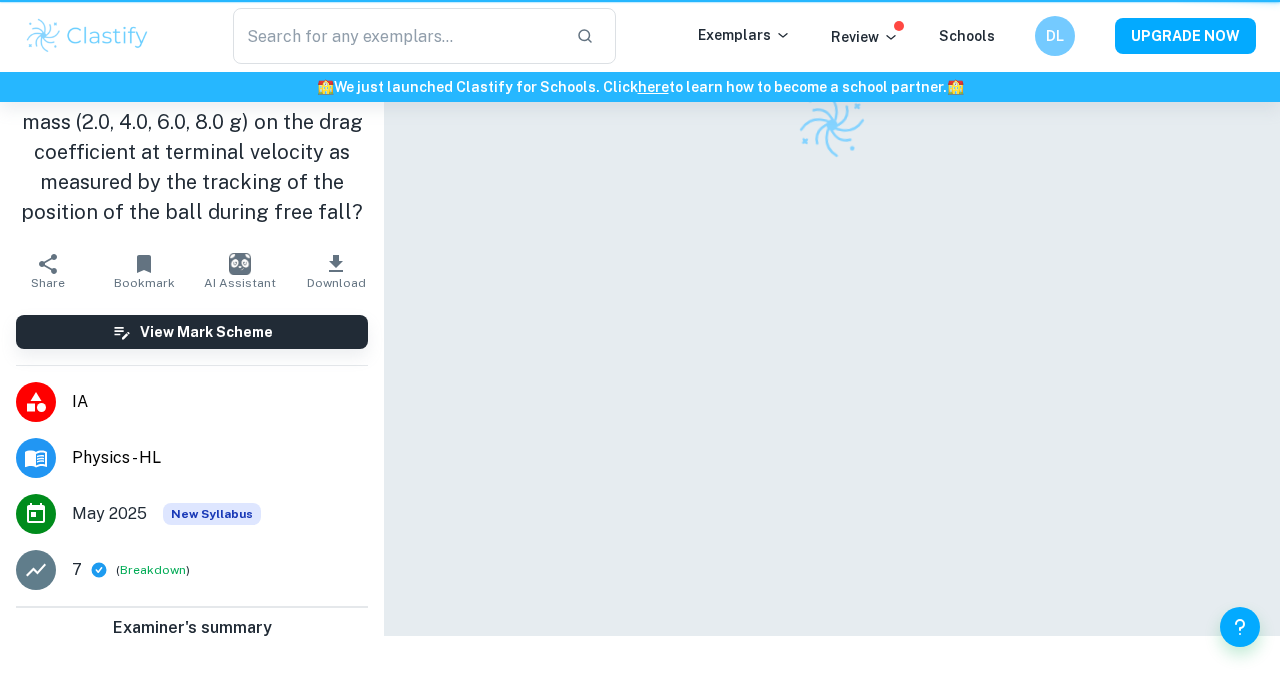 scroll, scrollTop: 0, scrollLeft: 0, axis: both 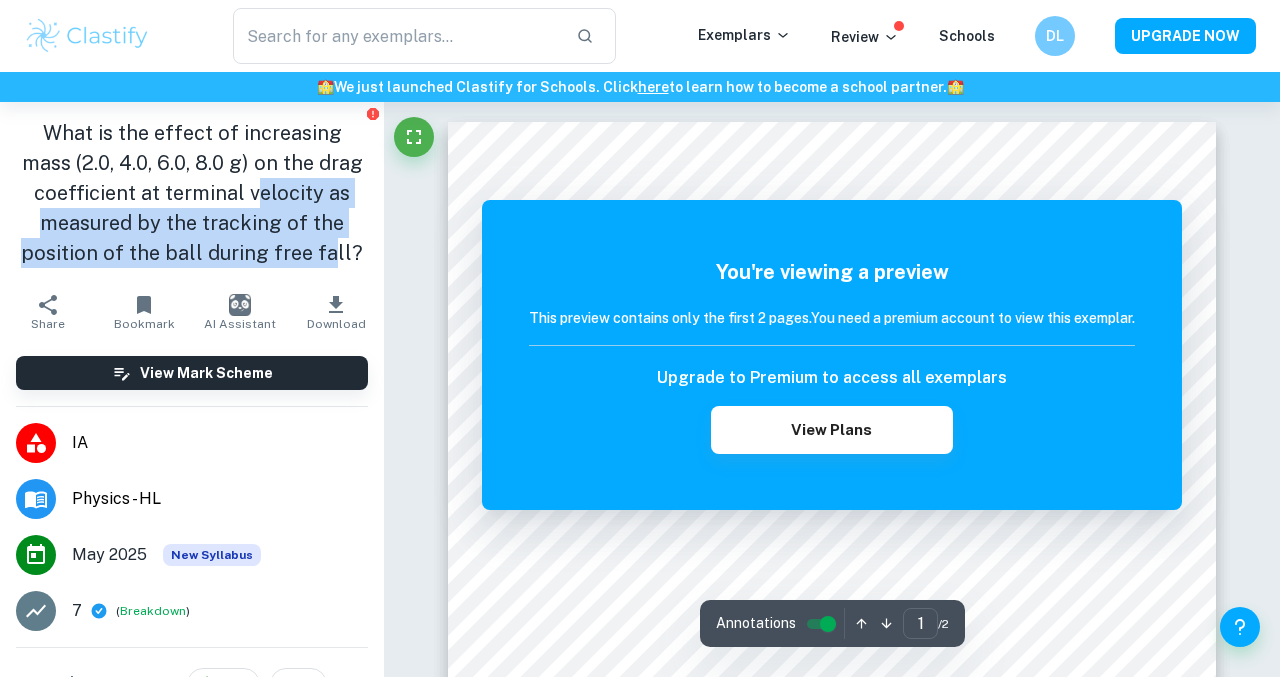 drag, startPoint x: 259, startPoint y: 181, endPoint x: 327, endPoint y: 247, distance: 94.76286 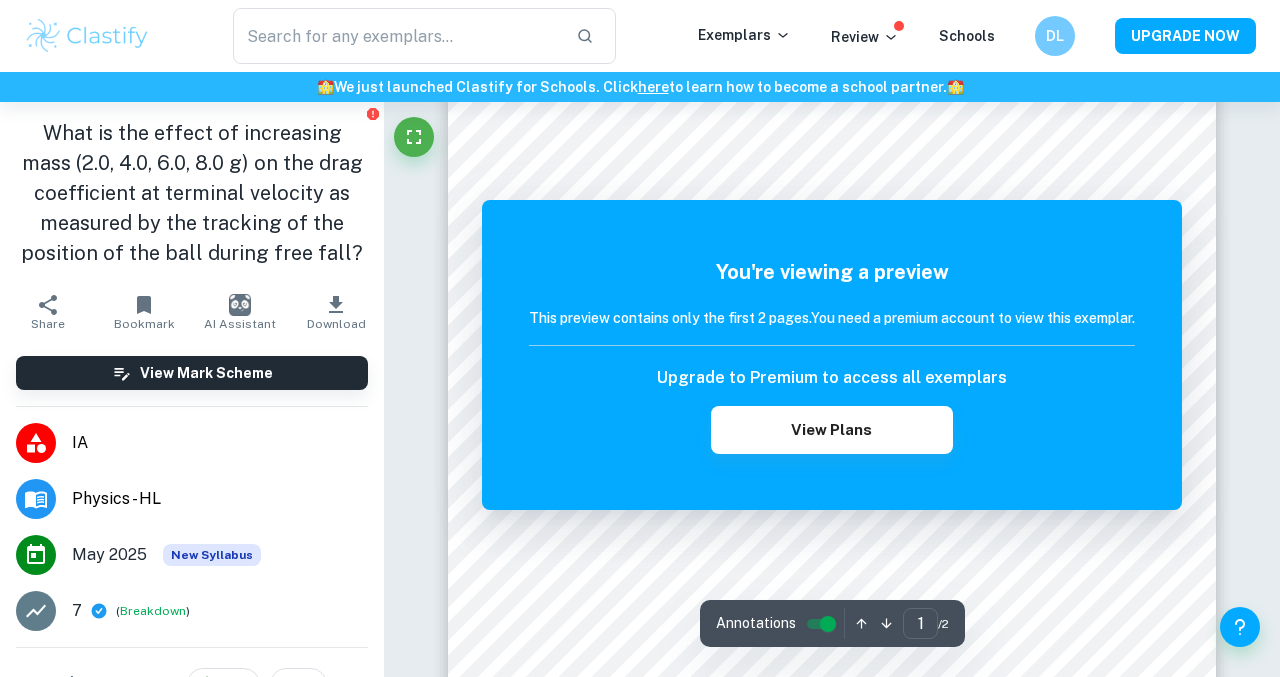 scroll, scrollTop: 0, scrollLeft: 0, axis: both 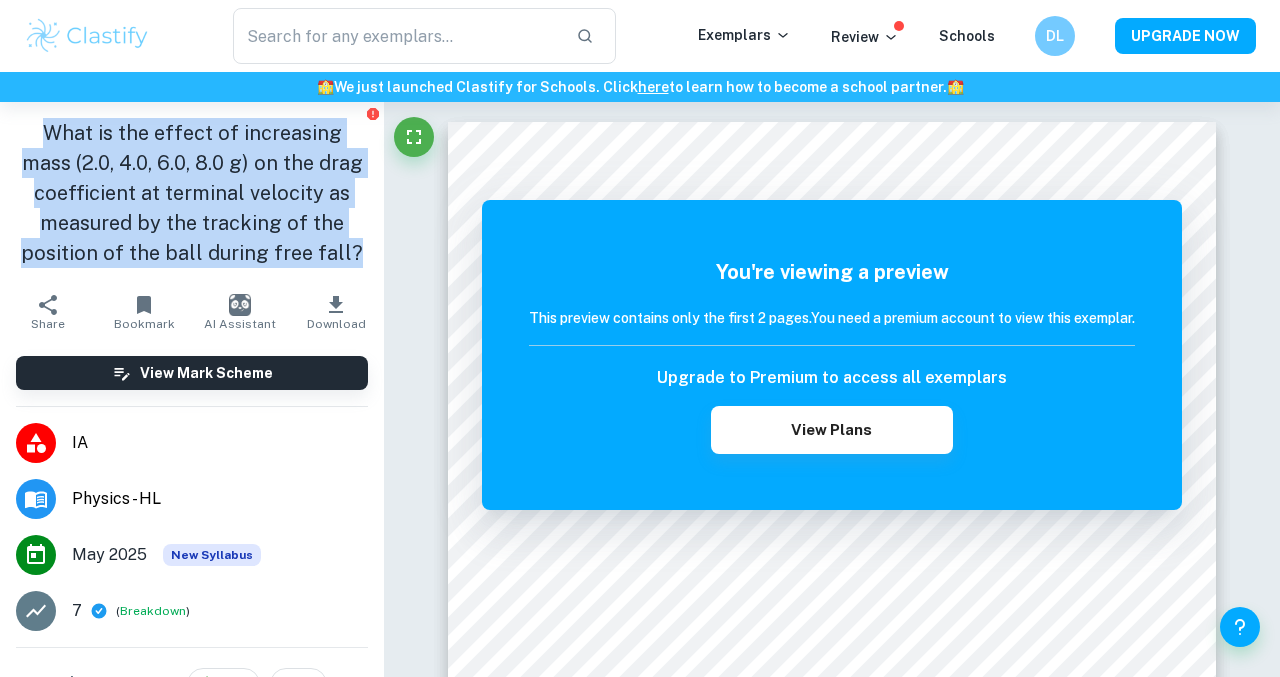 drag, startPoint x: 28, startPoint y: 134, endPoint x: 364, endPoint y: 247, distance: 354.49258 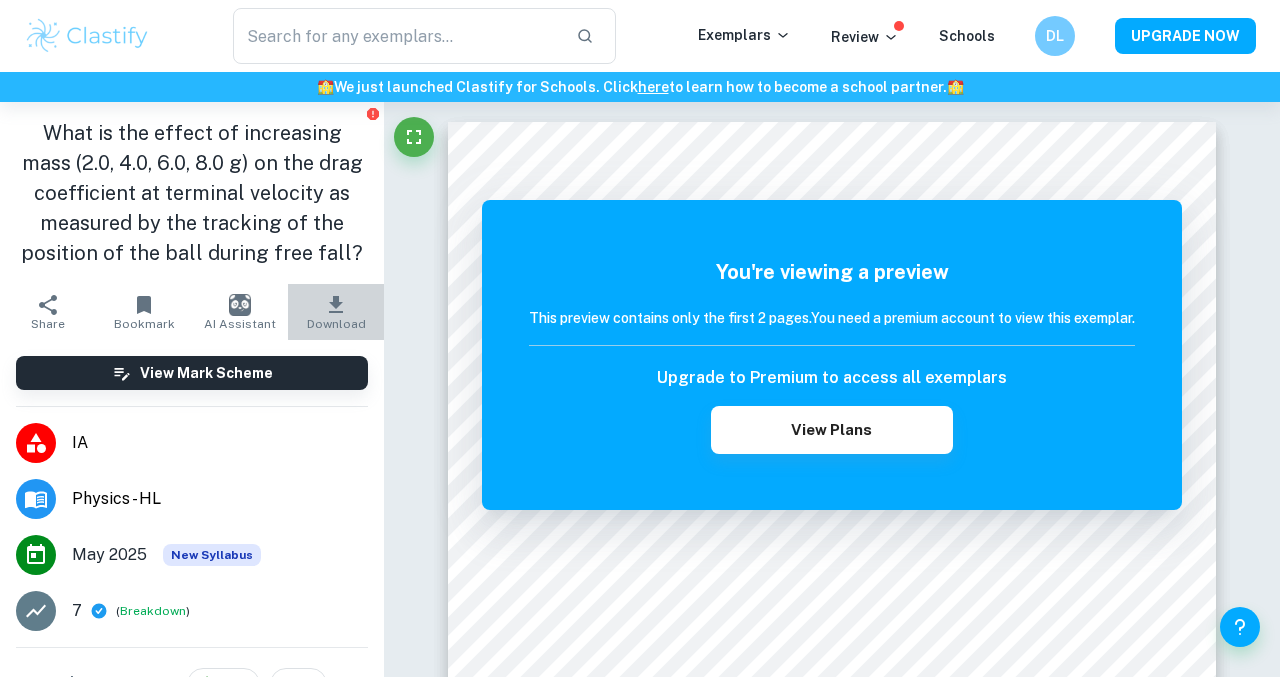 click 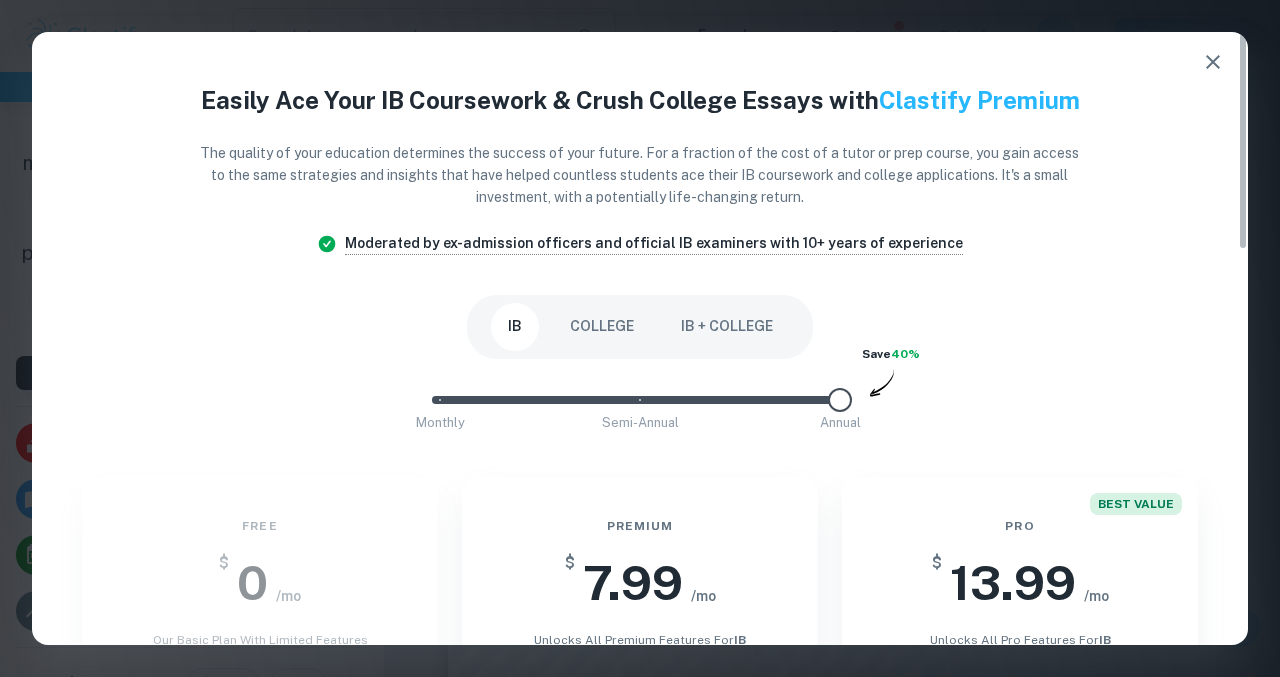 click 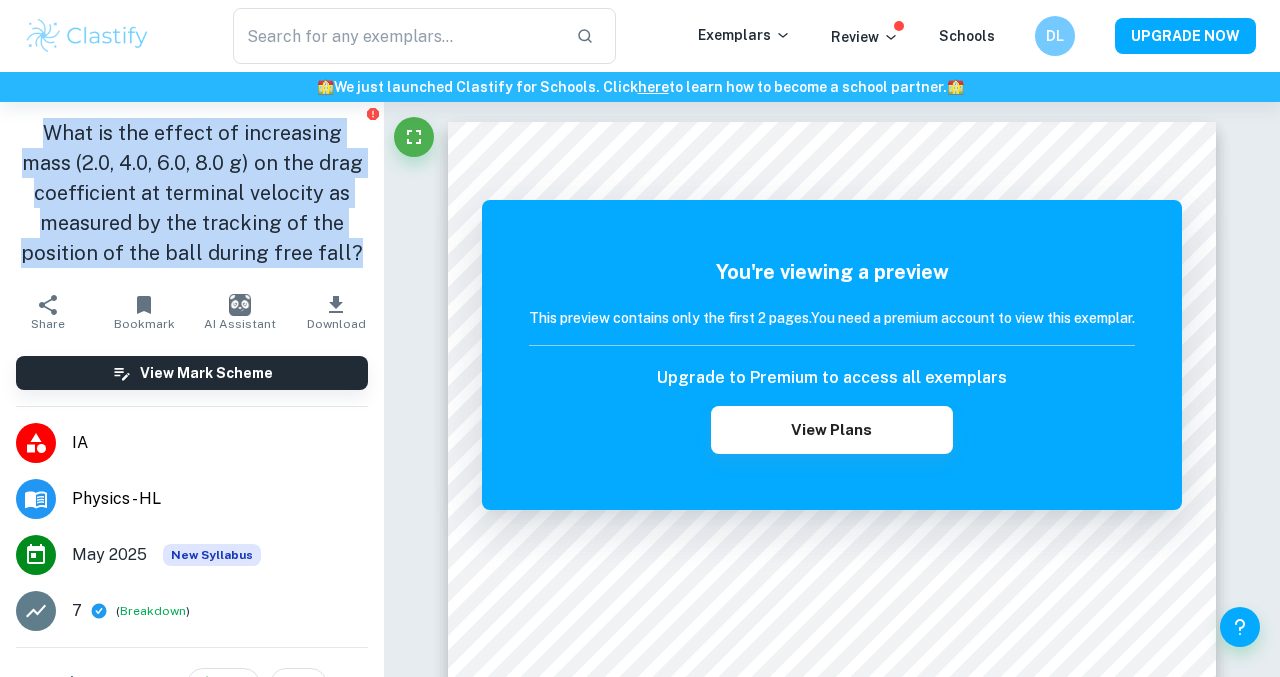 drag, startPoint x: 18, startPoint y: 130, endPoint x: 365, endPoint y: 260, distance: 370.55228 